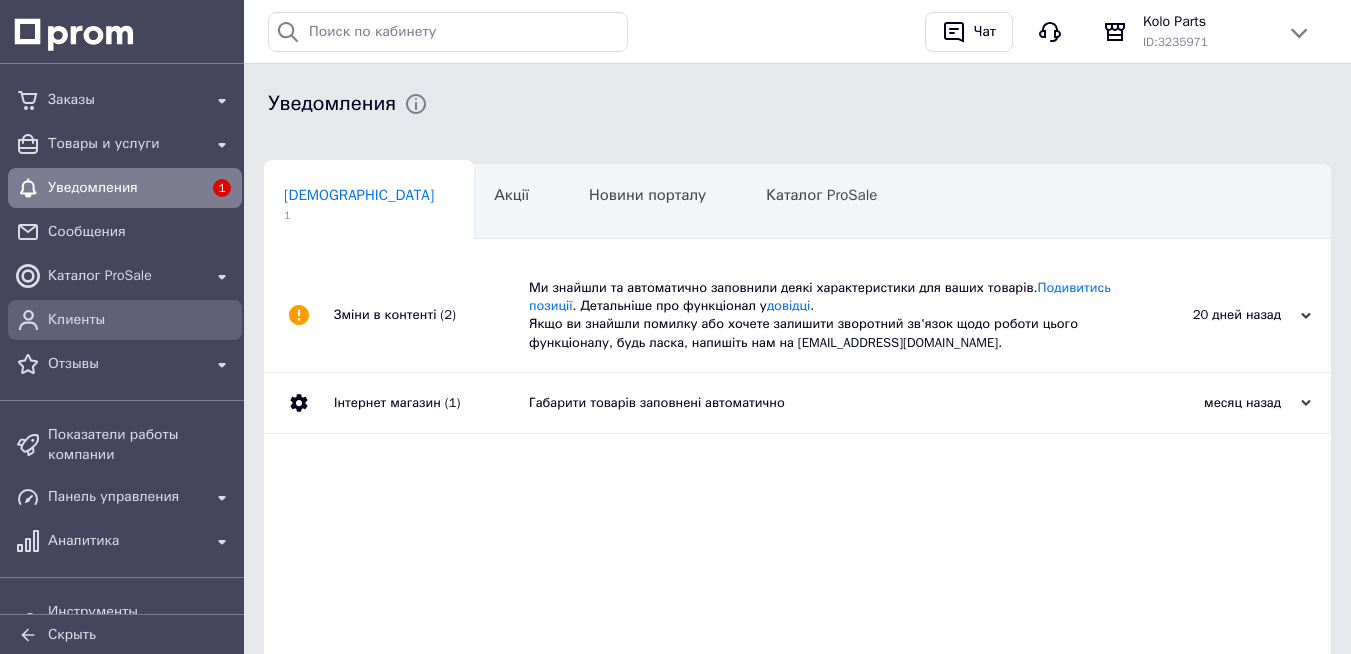scroll, scrollTop: 0, scrollLeft: 0, axis: both 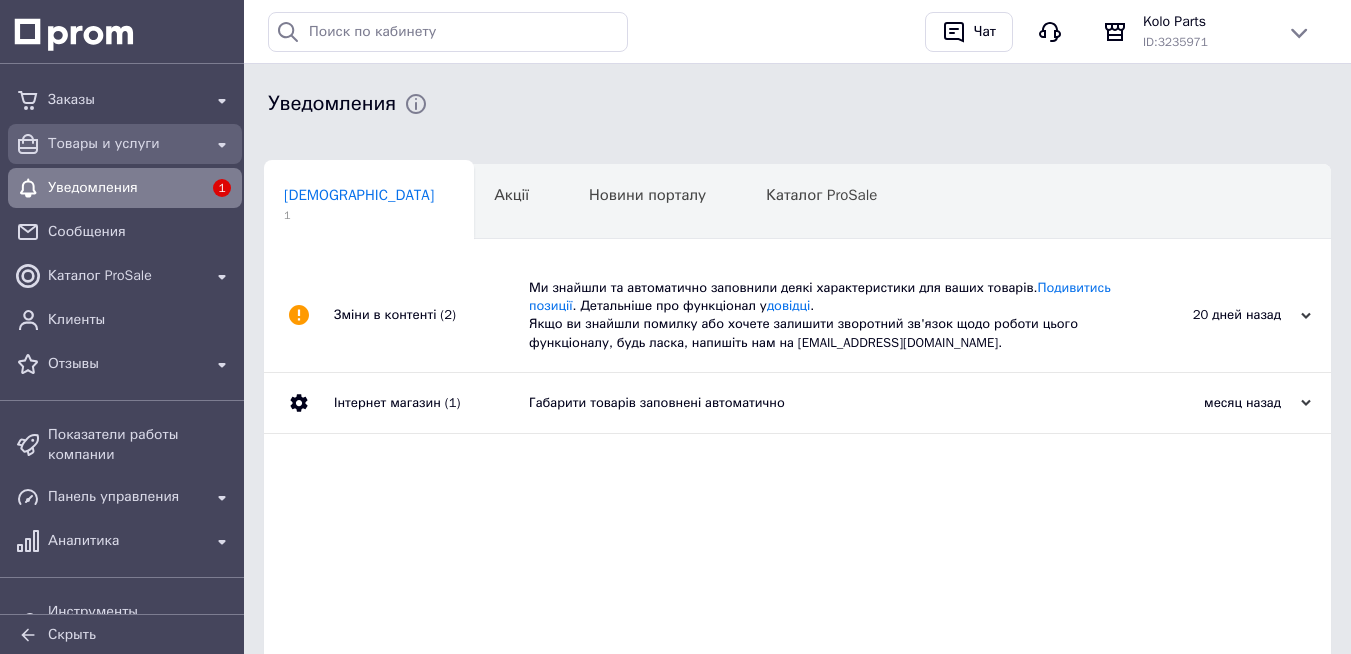 click on "Товары и услуги" at bounding box center (125, 144) 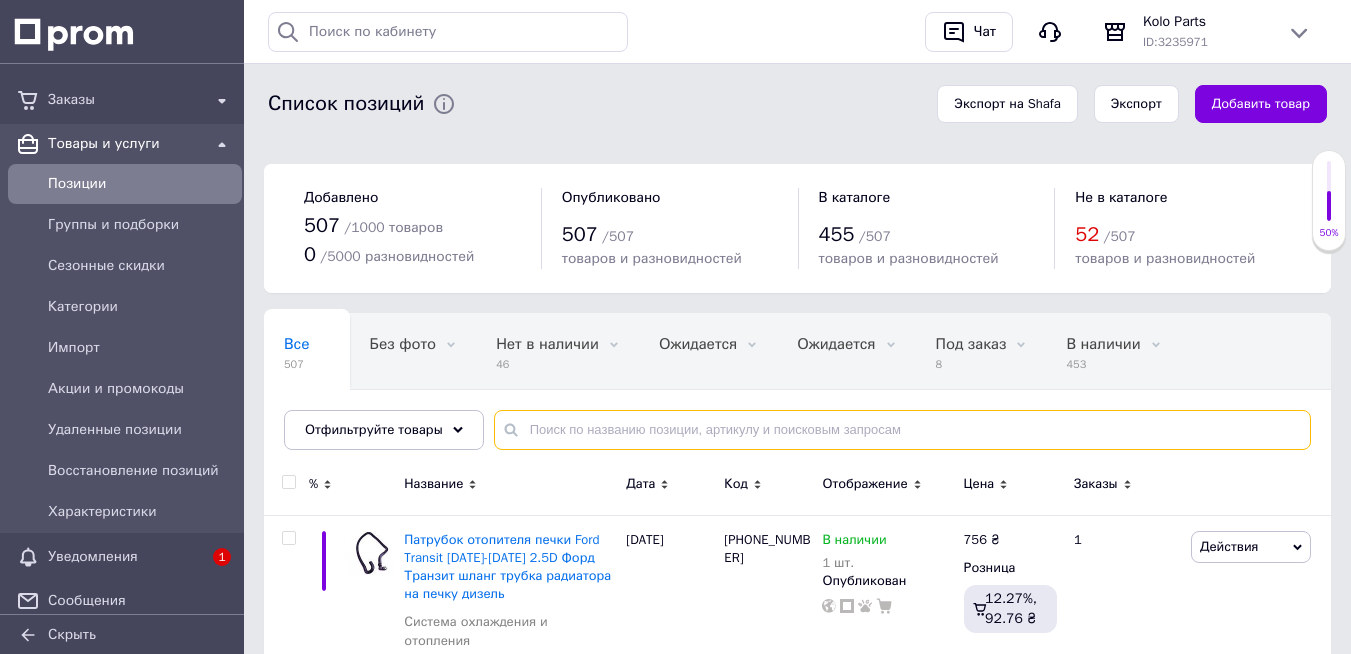 click at bounding box center [902, 430] 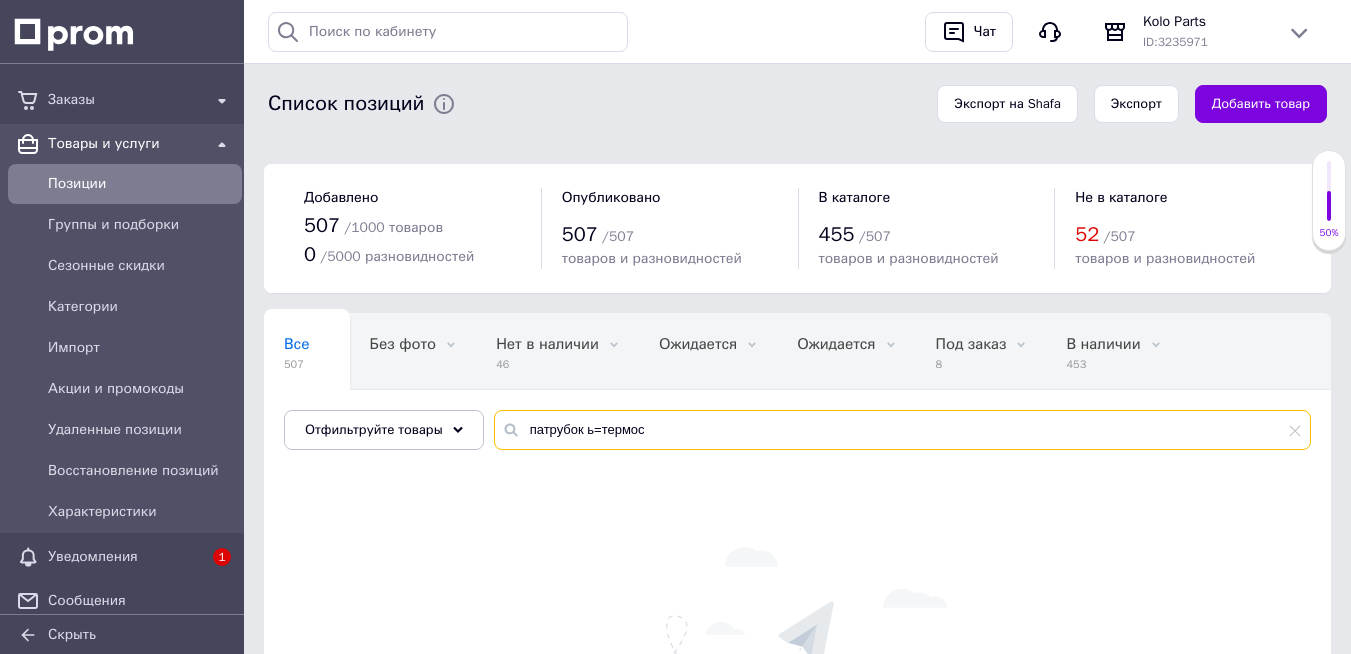 click on "патрубок ь=термос" at bounding box center [902, 430] 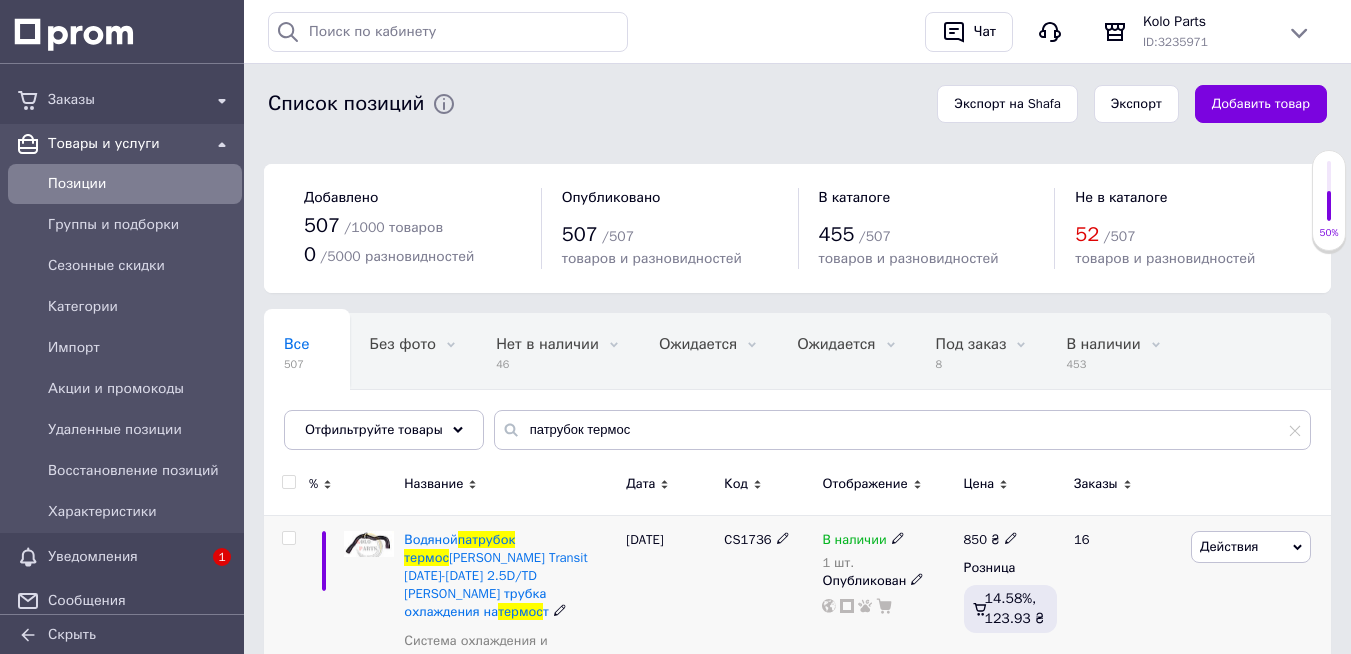click on "CS1736" at bounding box center (747, 539) 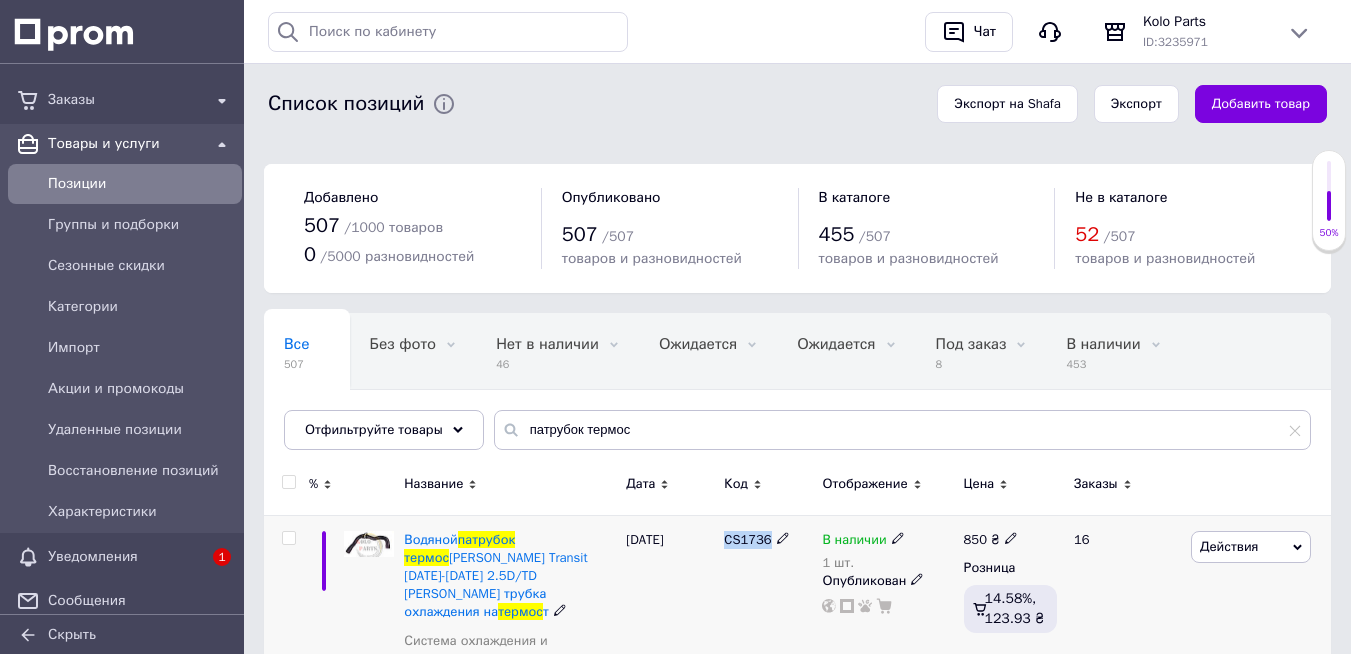 click on "CS1736" at bounding box center [747, 539] 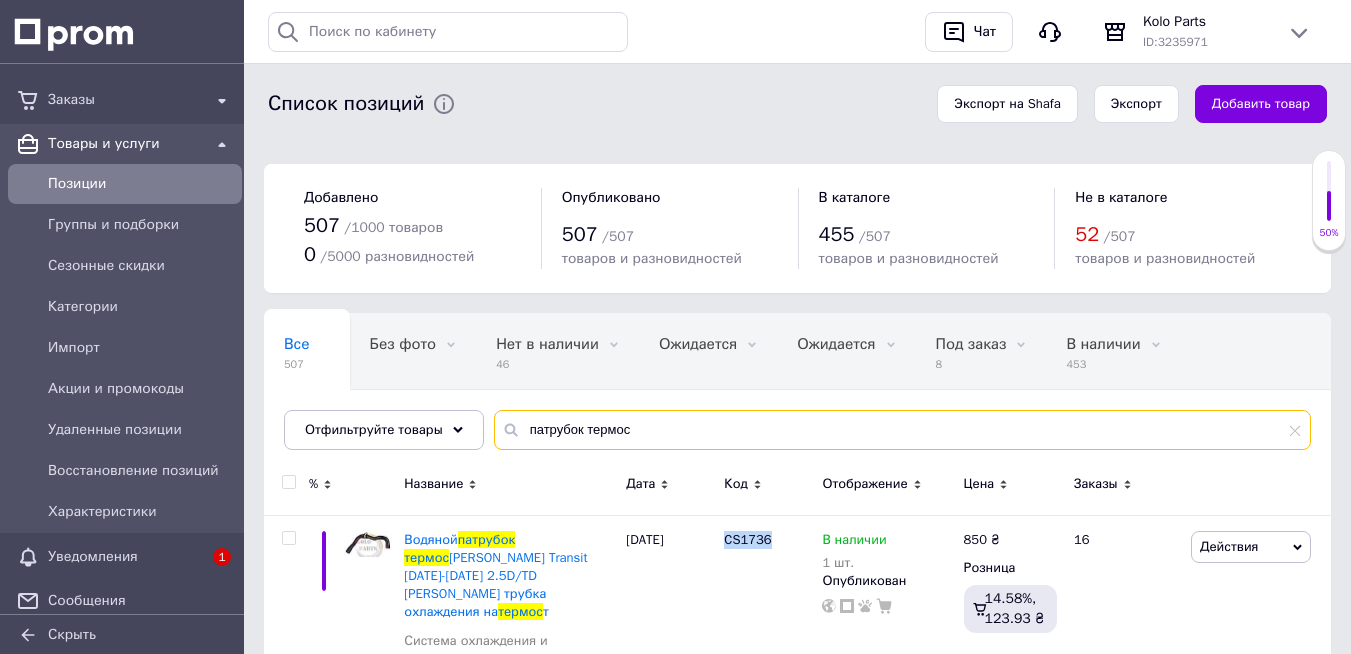 click on "патрубок термос" at bounding box center (902, 430) 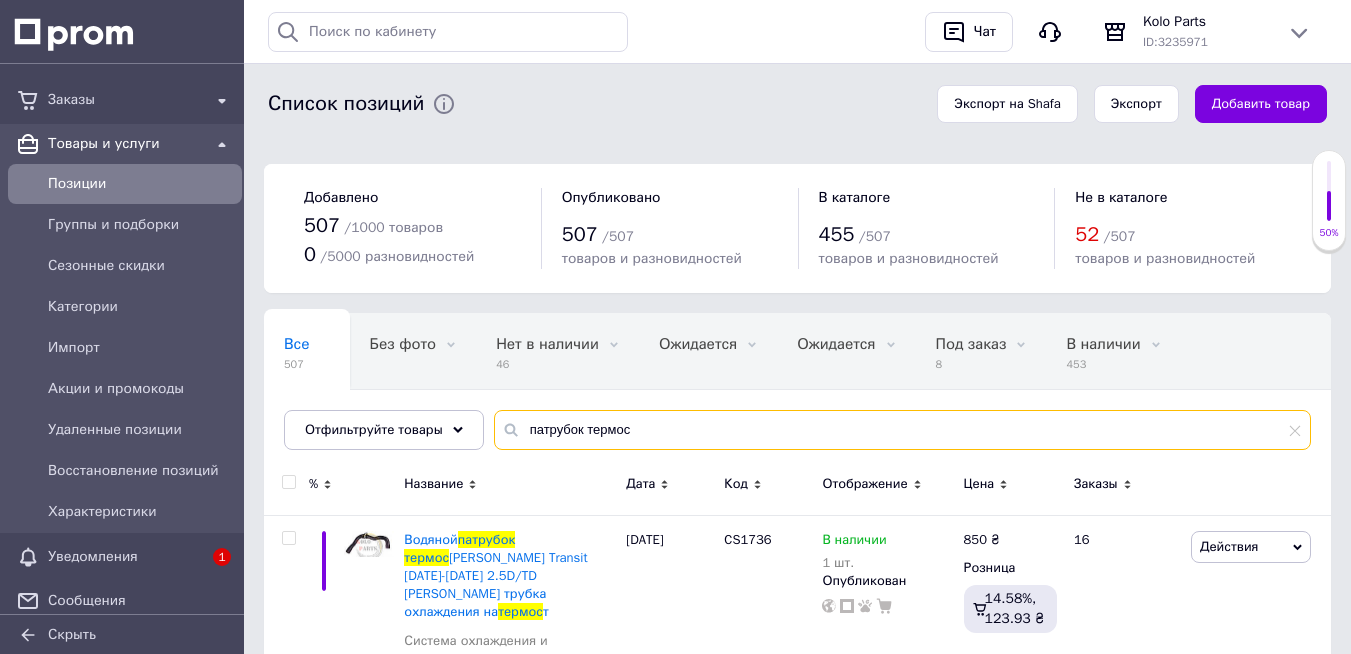 click on "патрубок термос" at bounding box center (902, 430) 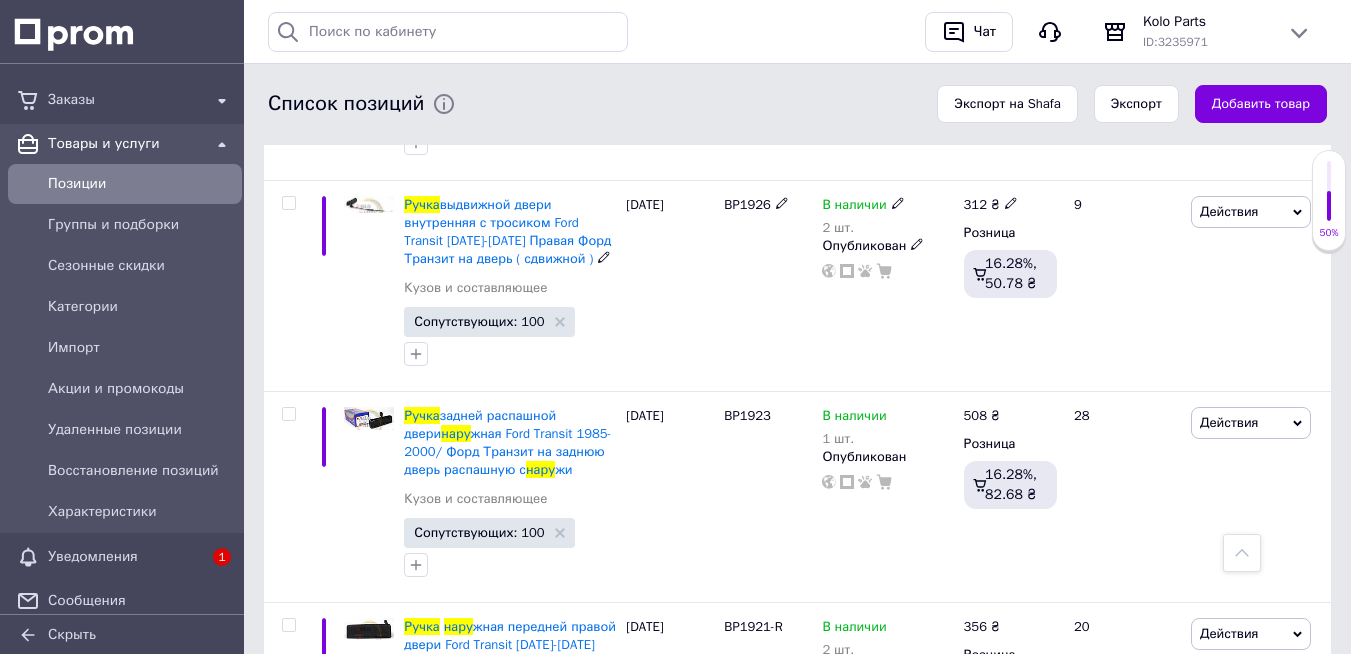 scroll, scrollTop: 3000, scrollLeft: 0, axis: vertical 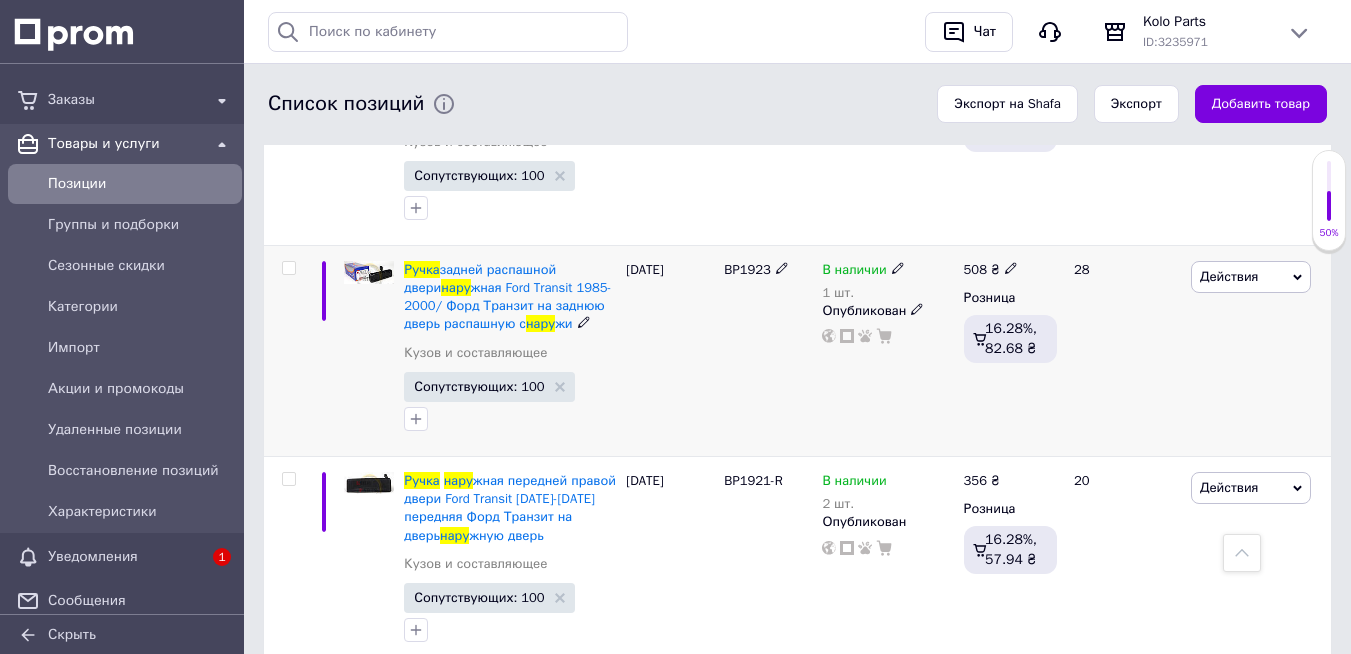 type on "ручка нару" 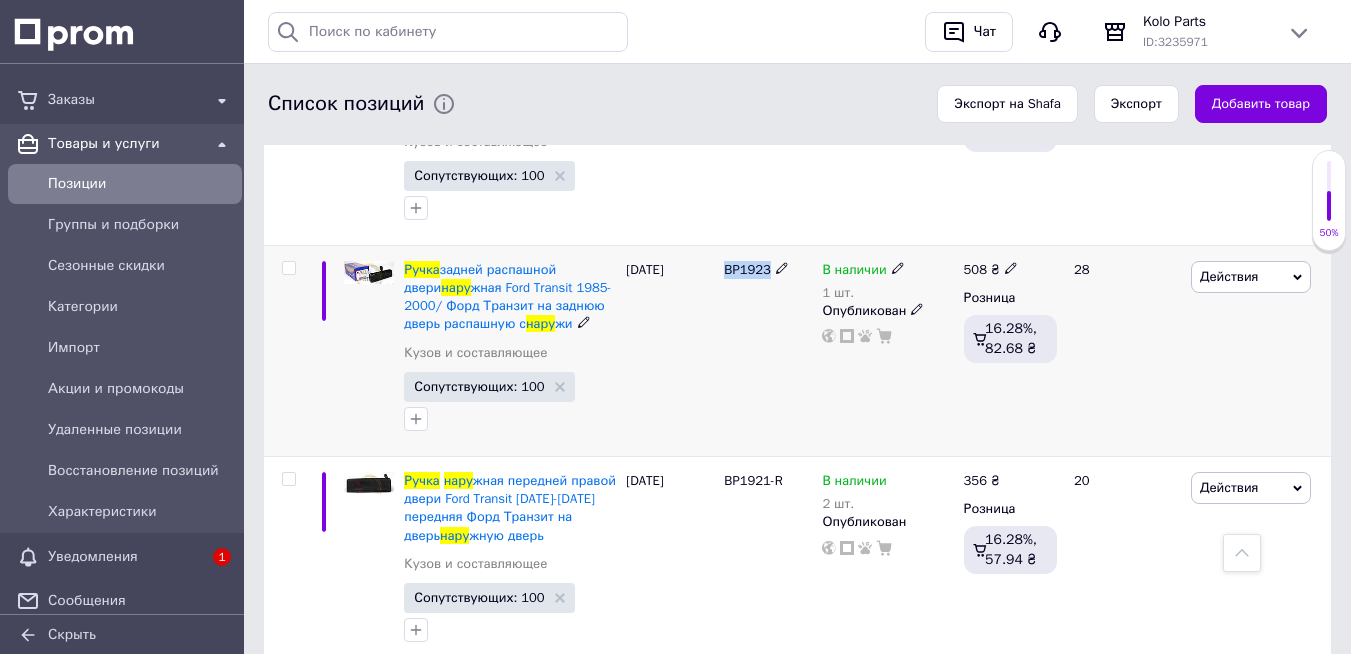 click on "BP1923" at bounding box center [747, 269] 